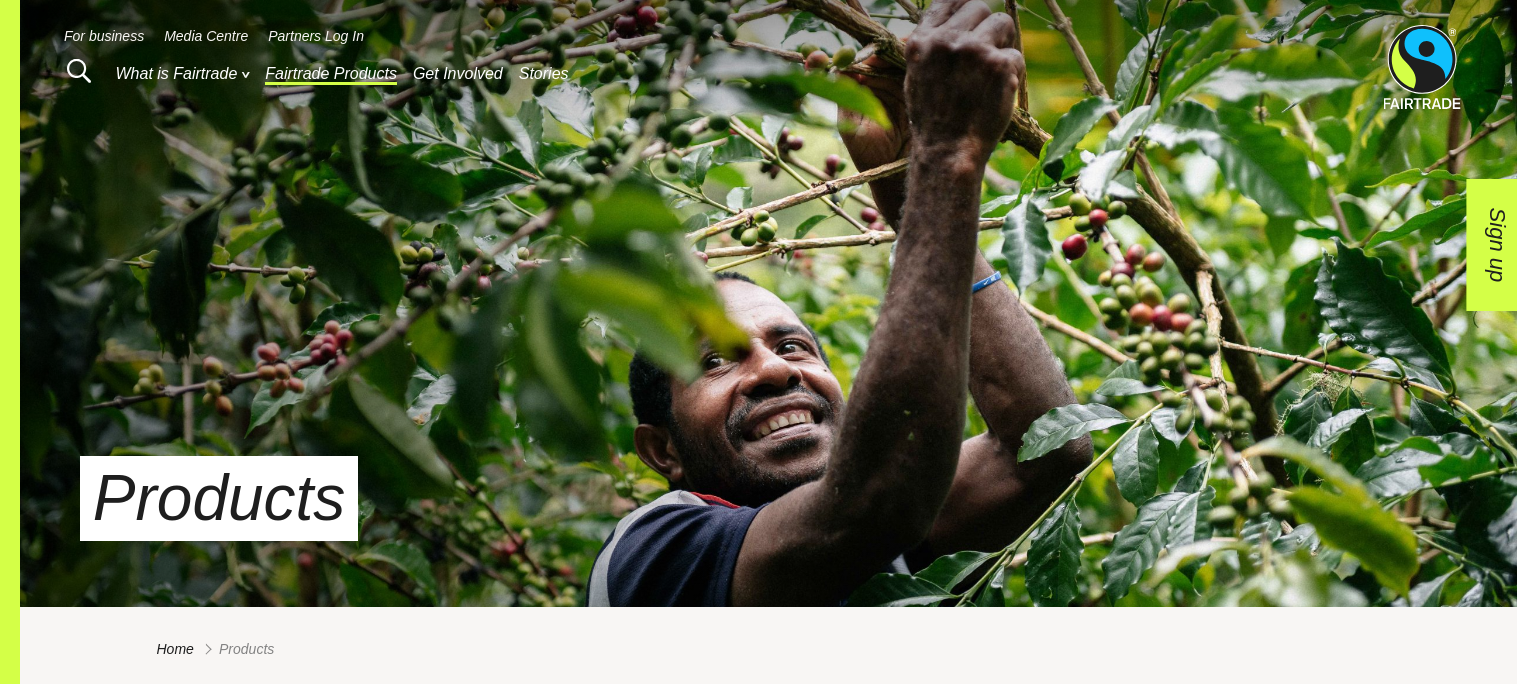scroll, scrollTop: 0, scrollLeft: 0, axis: both 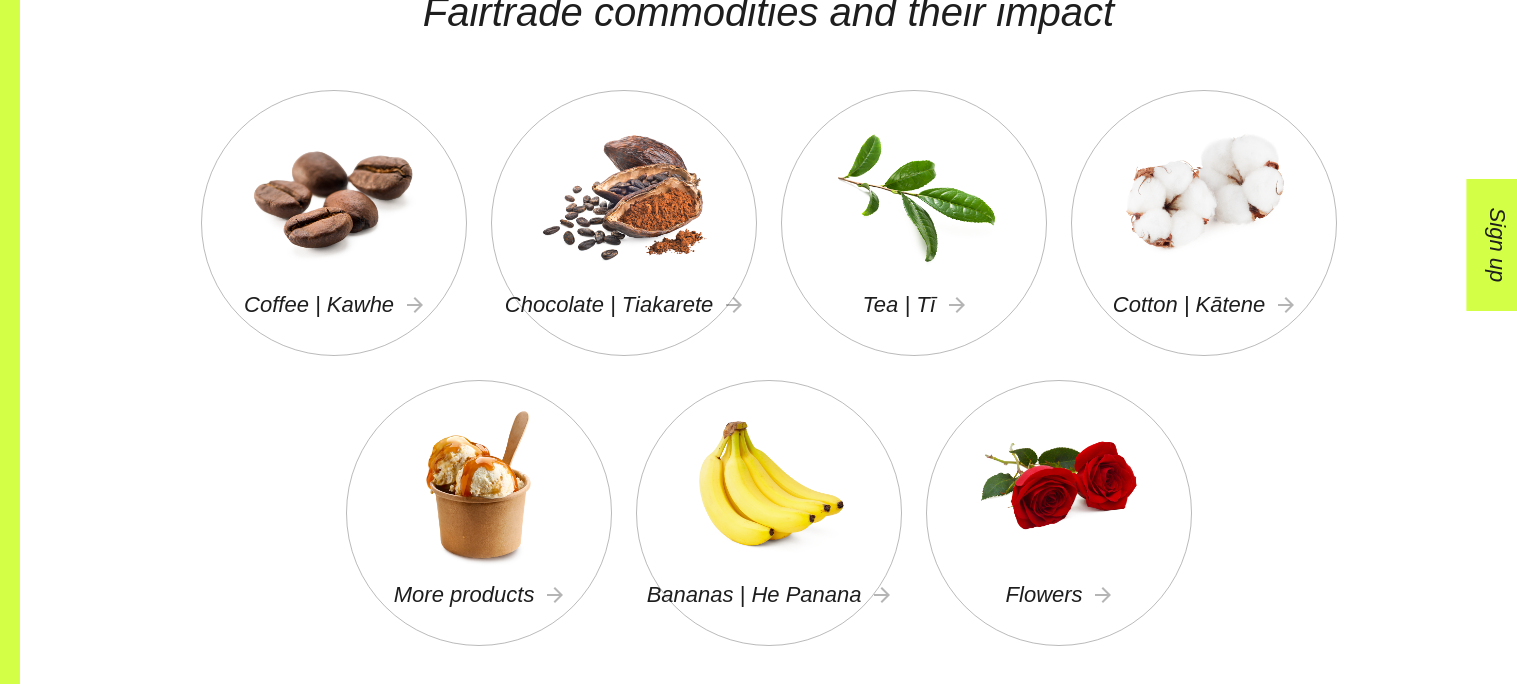 click on "Tea | Tī" at bounding box center [914, 223] 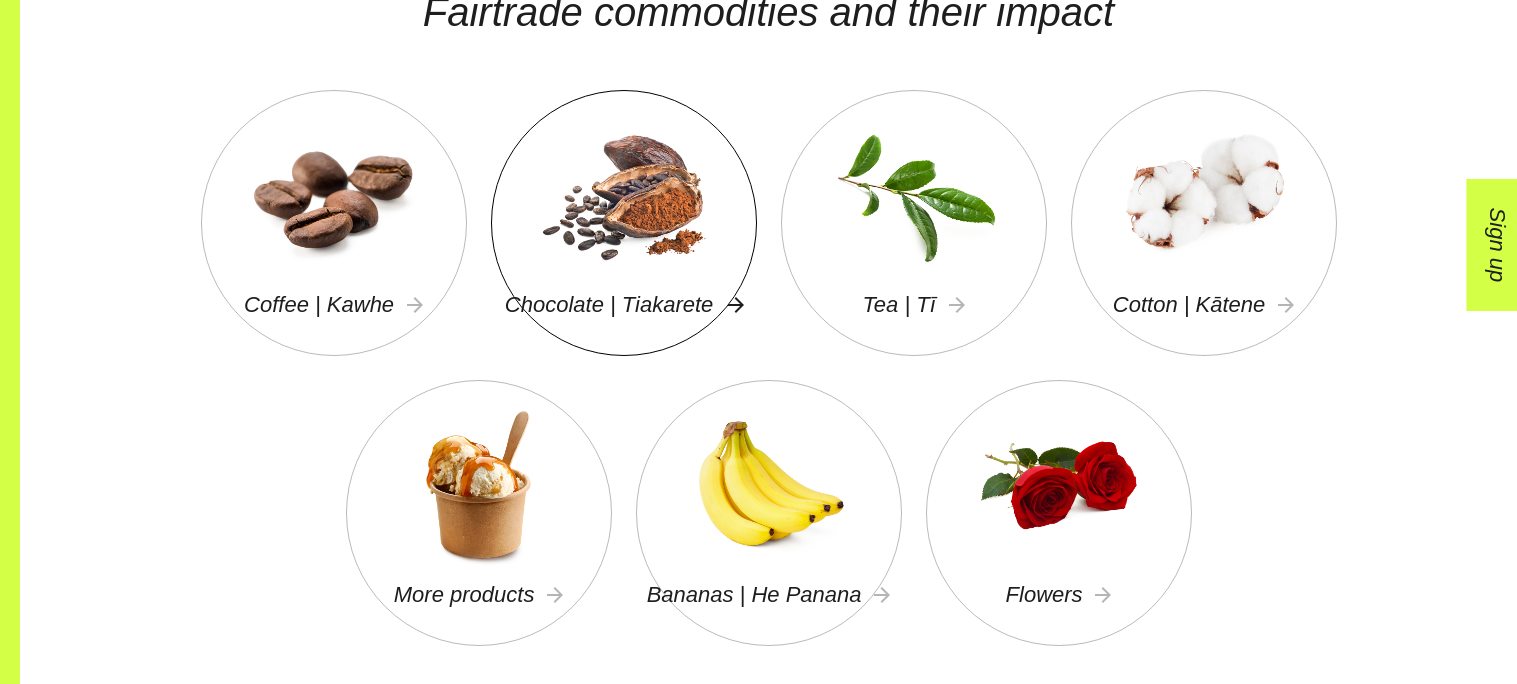 click on "Chocolate | Tiakarete" at bounding box center [623, 304] 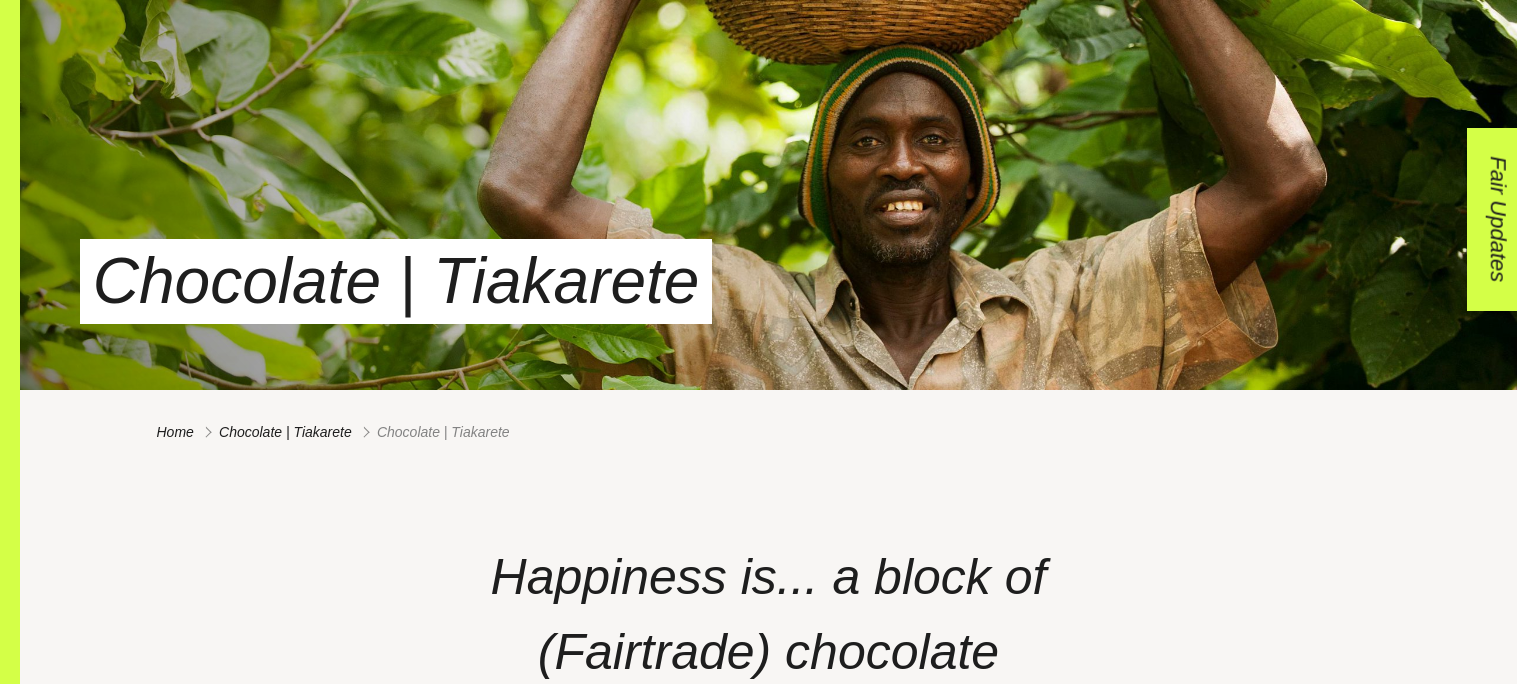 scroll, scrollTop: 427, scrollLeft: 0, axis: vertical 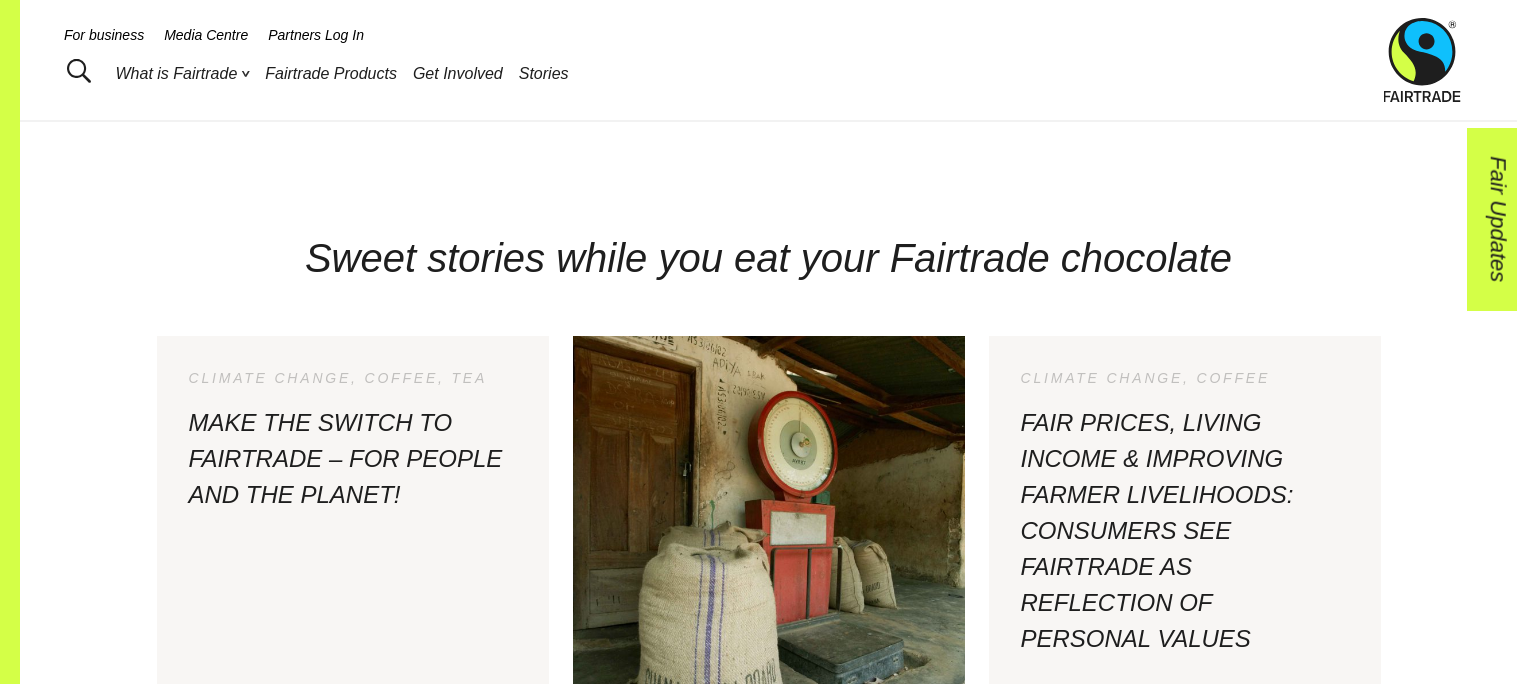 drag, startPoint x: 471, startPoint y: 140, endPoint x: 819, endPoint y: 140, distance: 348 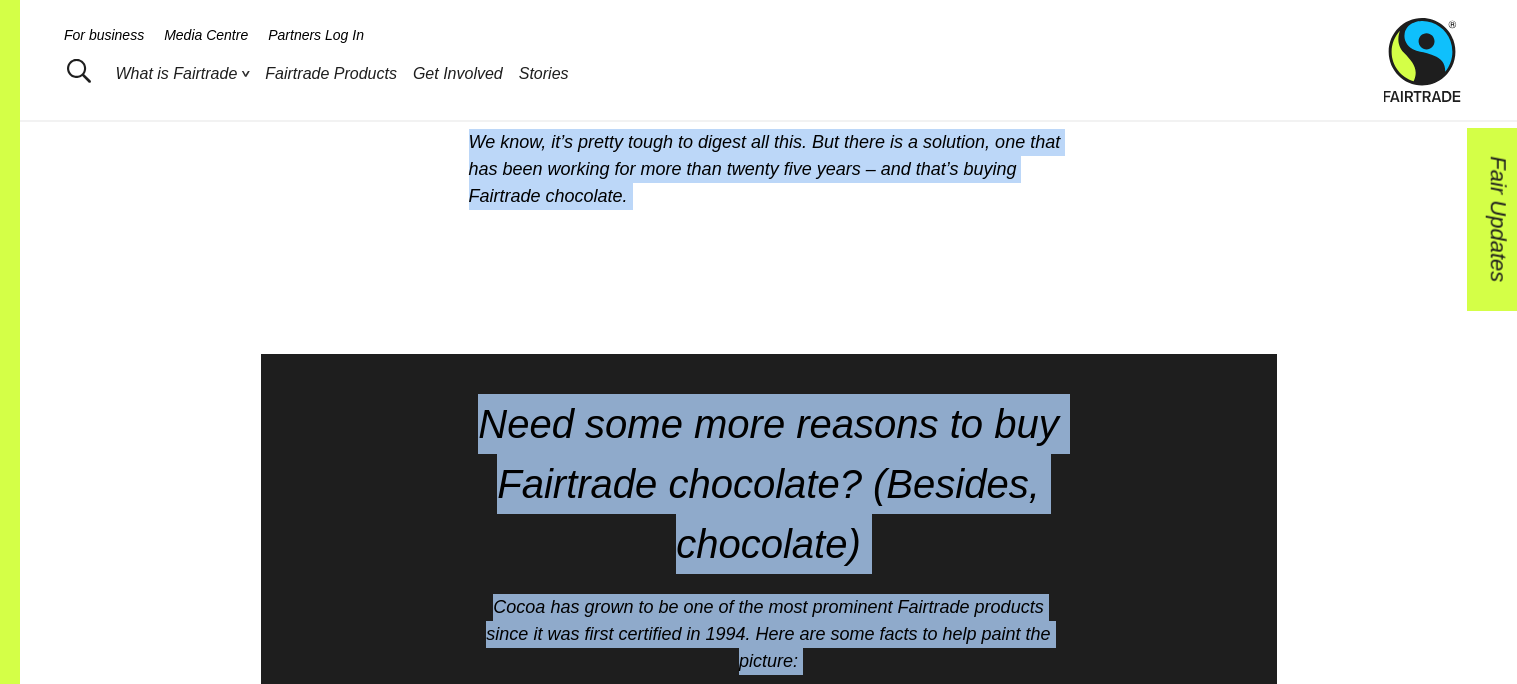 scroll, scrollTop: 2157, scrollLeft: 0, axis: vertical 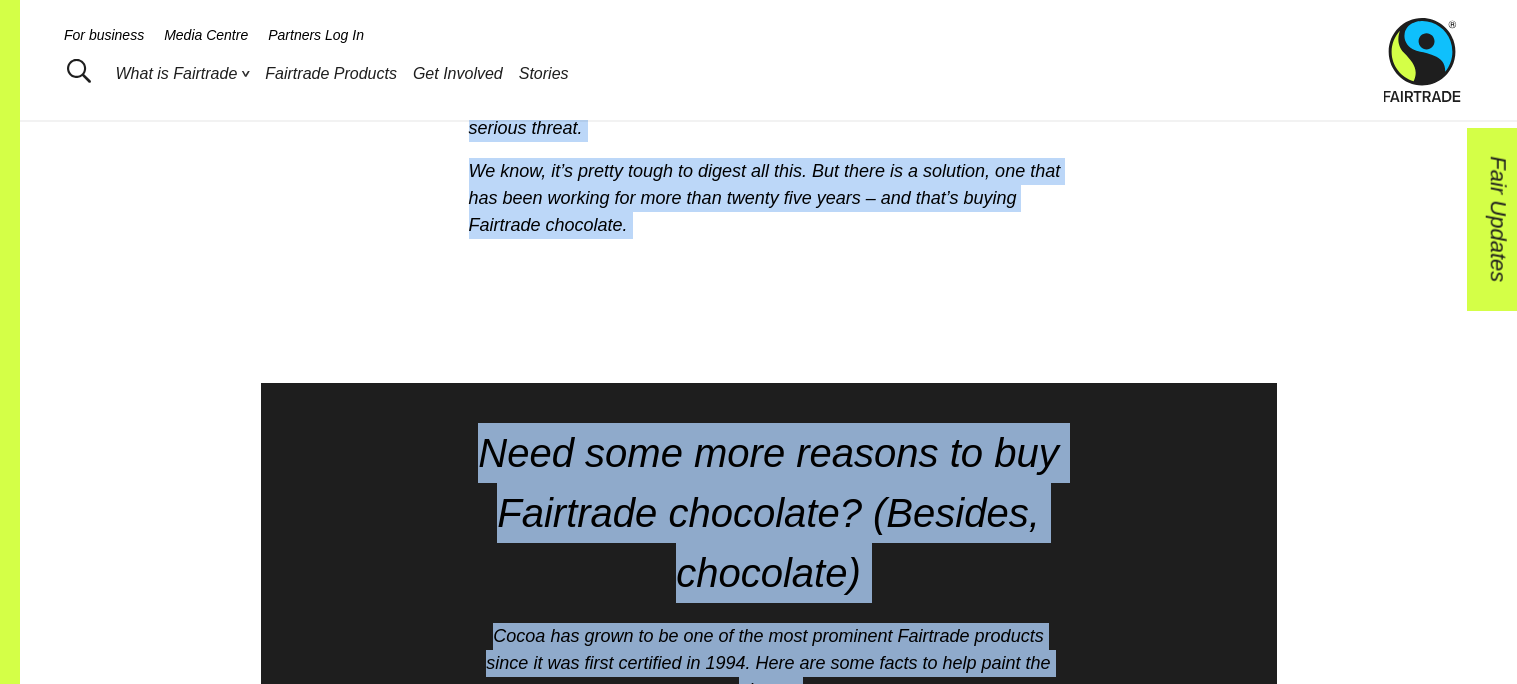 click on "We know, it’s pretty tough to digest all this. But there is a solution, one that has been working for more than twenty five years – and that’s buying Fairtrade chocolate." at bounding box center (769, 198) 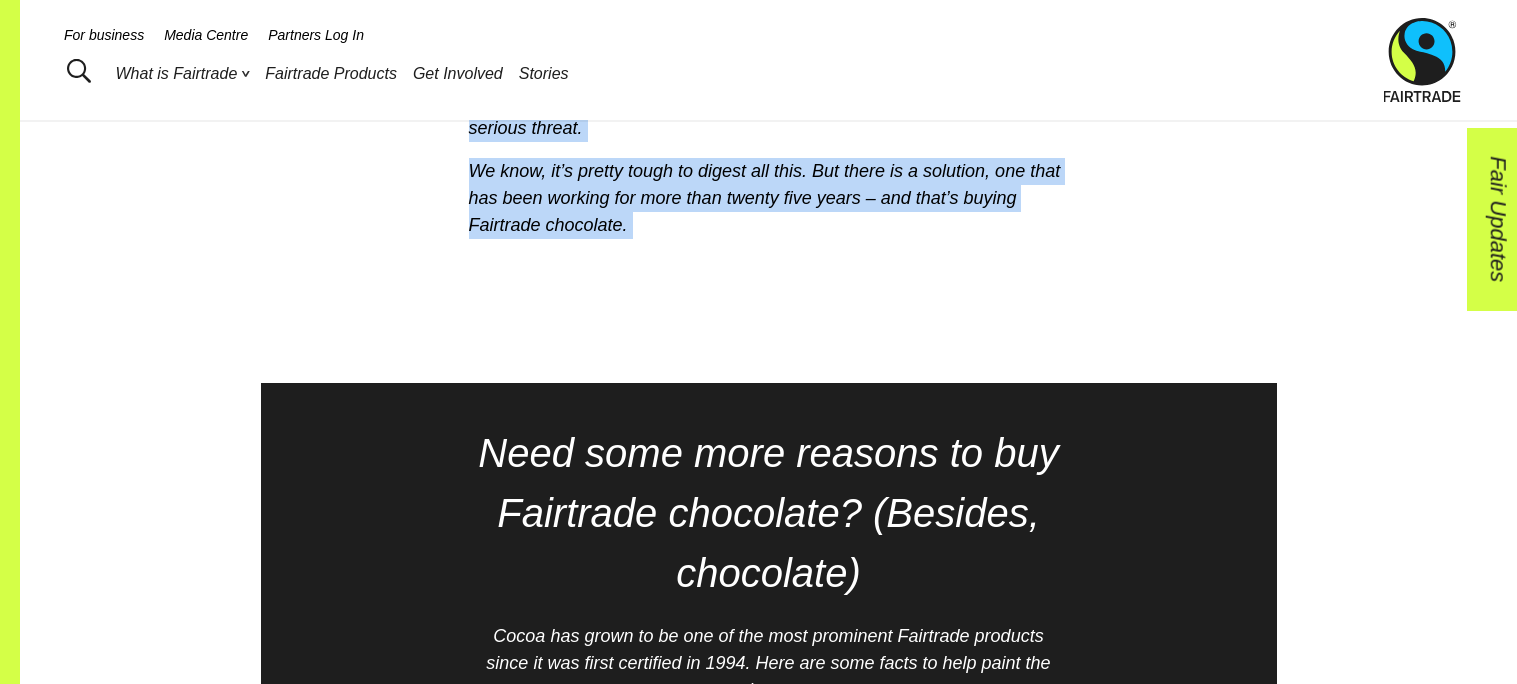 drag, startPoint x: 981, startPoint y: 416, endPoint x: 483, endPoint y: 133, distance: 572.794 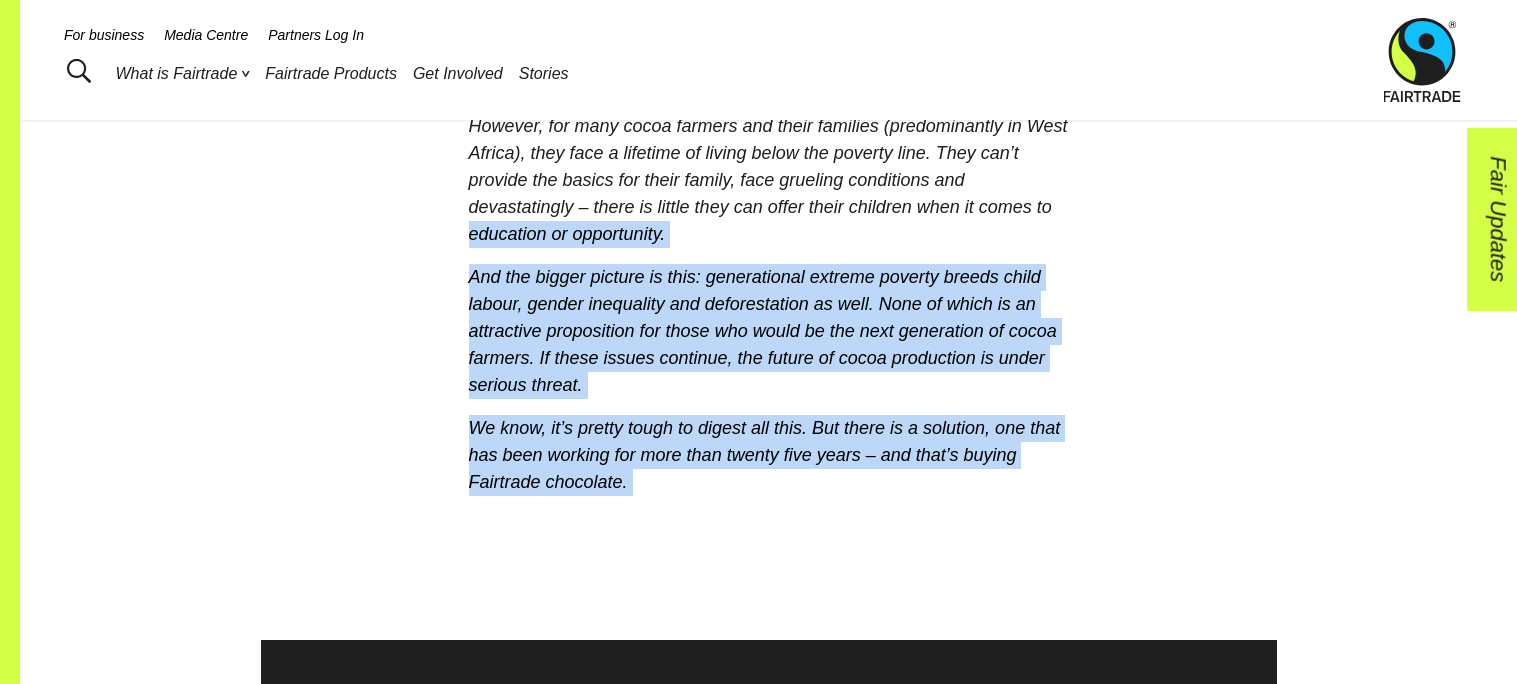scroll, scrollTop: 1901, scrollLeft: 0, axis: vertical 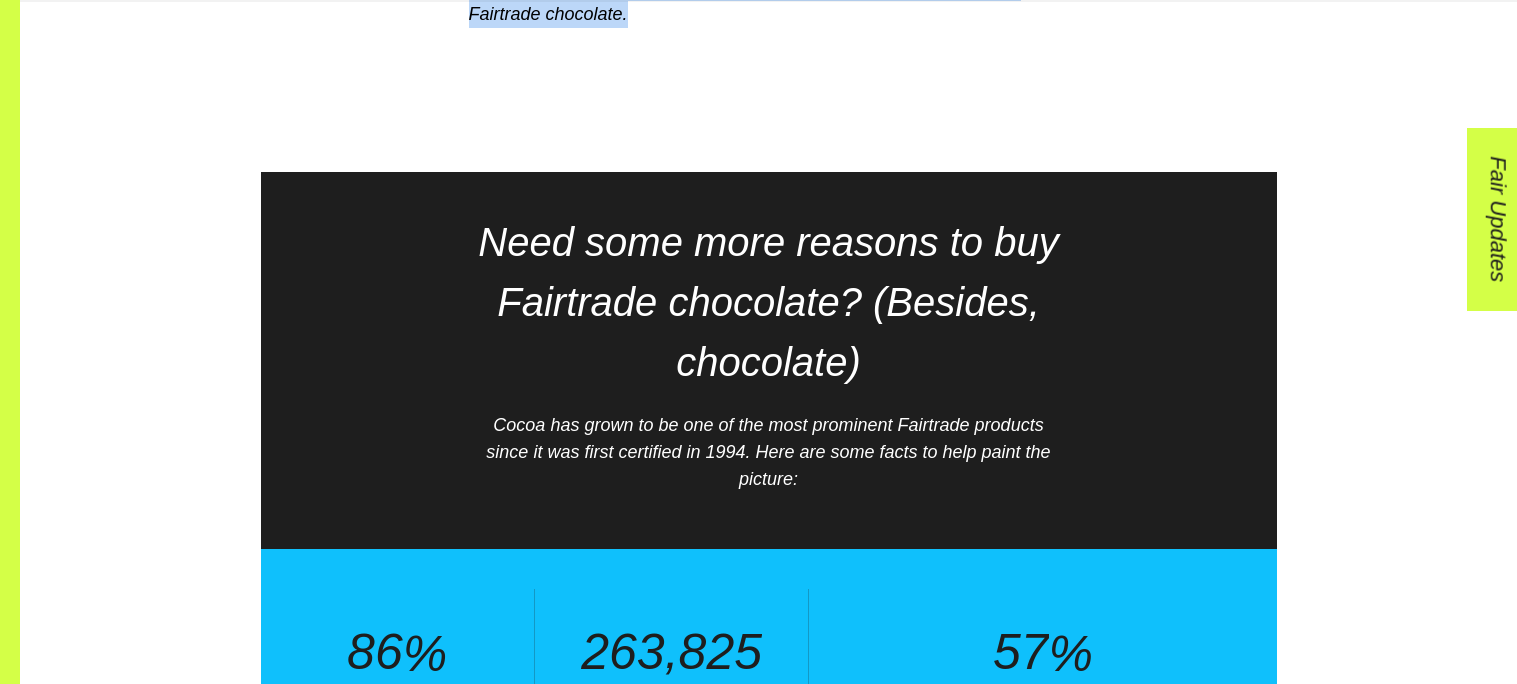 drag, startPoint x: 466, startPoint y: 139, endPoint x: 970, endPoint y: 237, distance: 513.4394 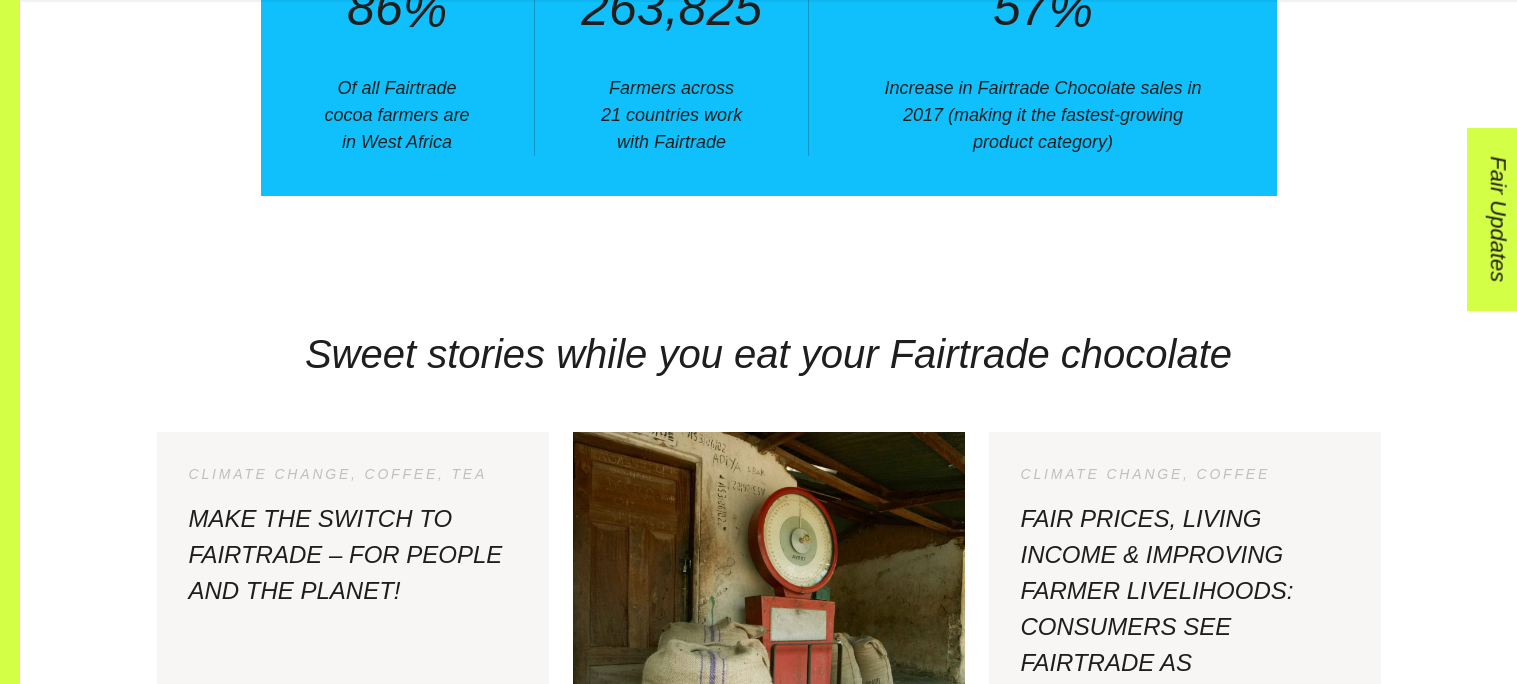 scroll, scrollTop: 3020, scrollLeft: 0, axis: vertical 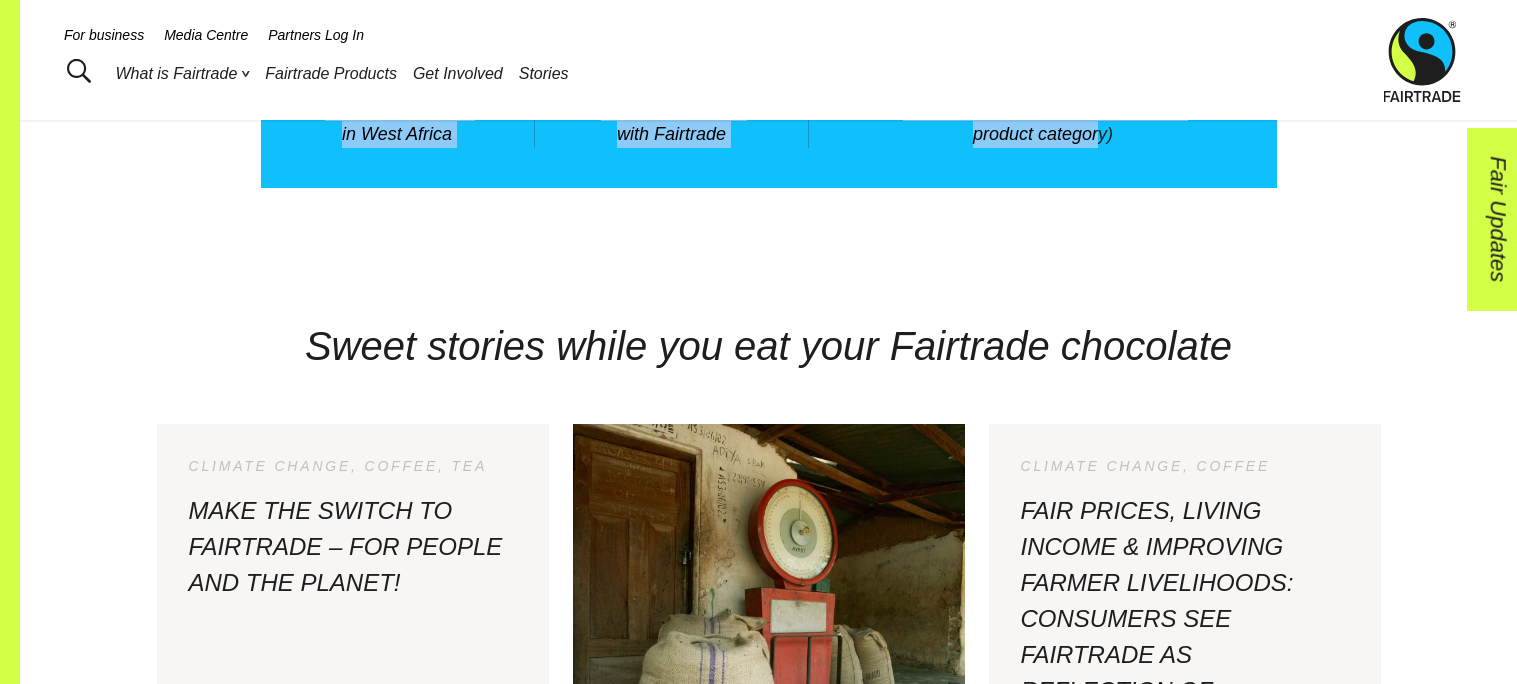 drag, startPoint x: 340, startPoint y: 238, endPoint x: 1190, endPoint y: 425, distance: 870.32697 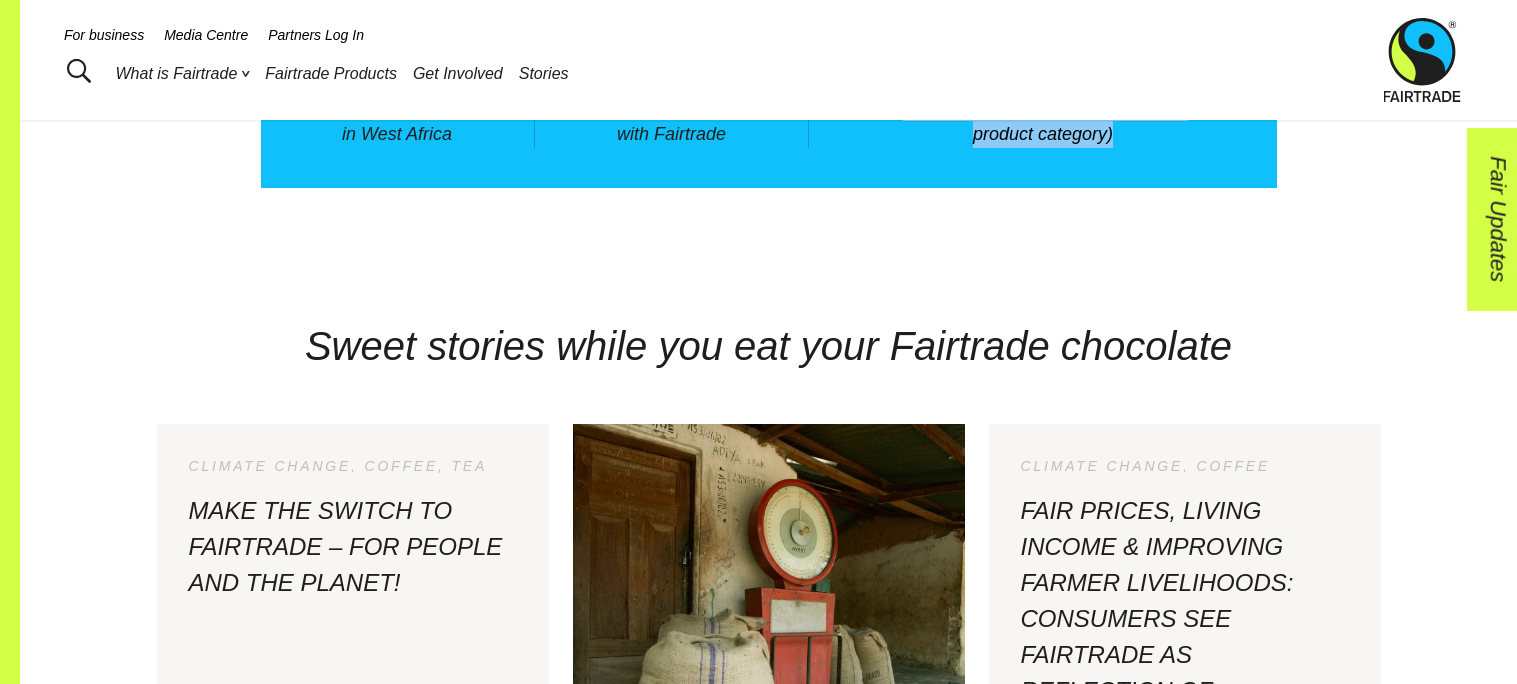 drag, startPoint x: 891, startPoint y: 324, endPoint x: 1258, endPoint y: 407, distance: 376.26852 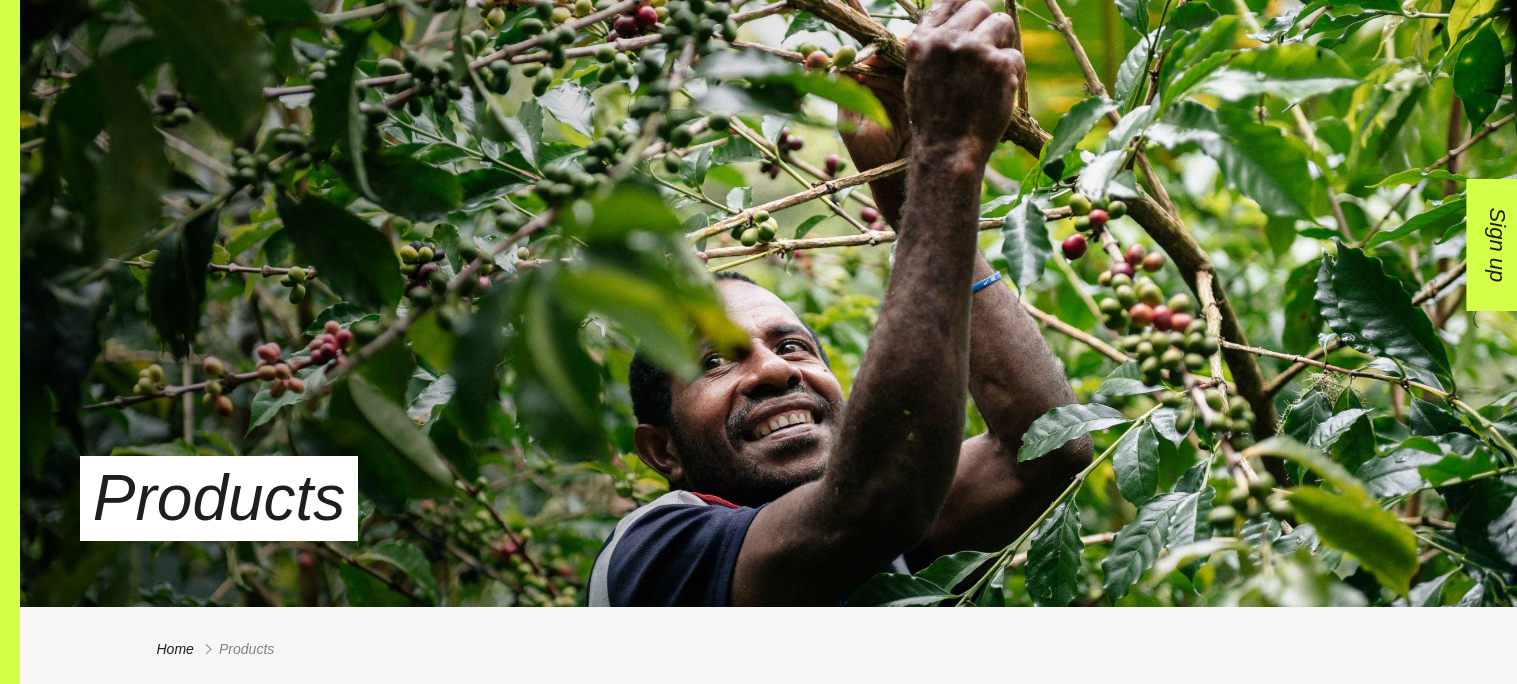 scroll, scrollTop: 429, scrollLeft: 0, axis: vertical 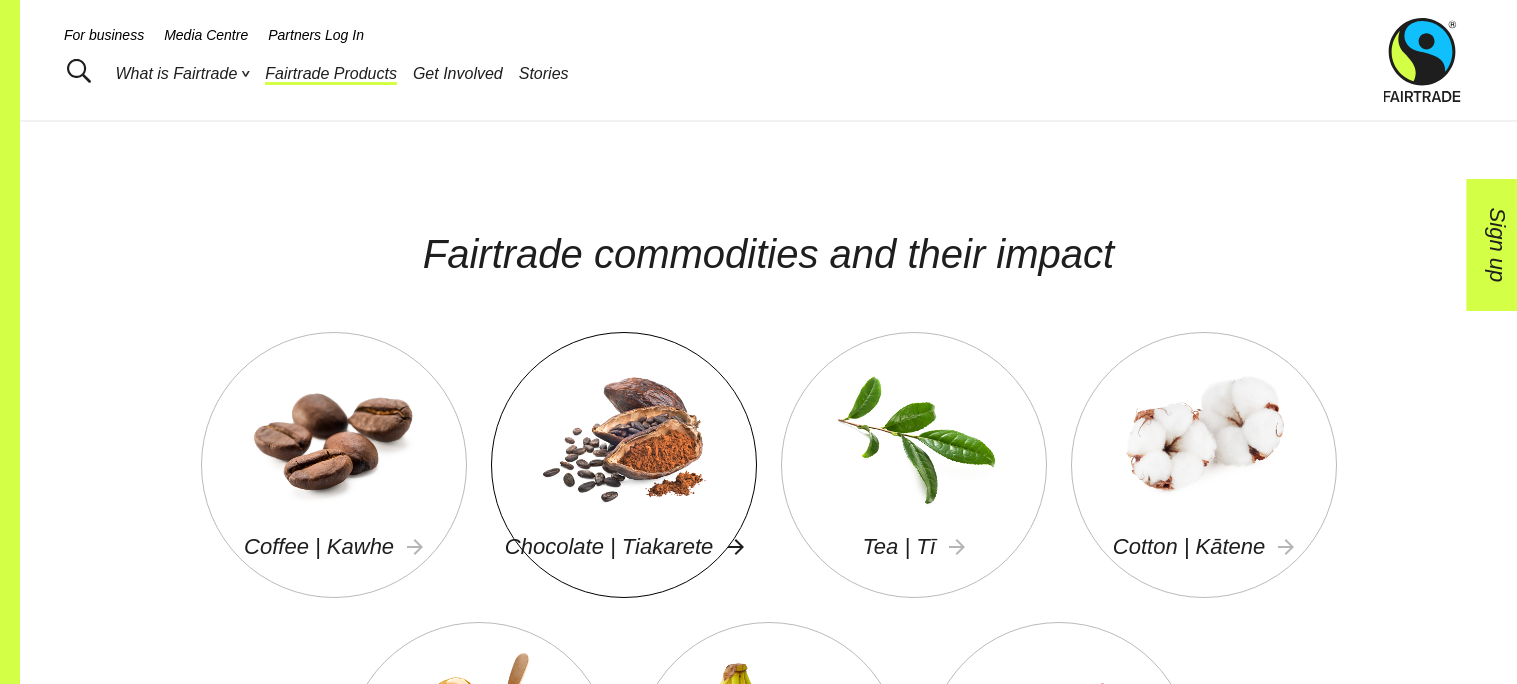 click at bounding box center (624, 436) 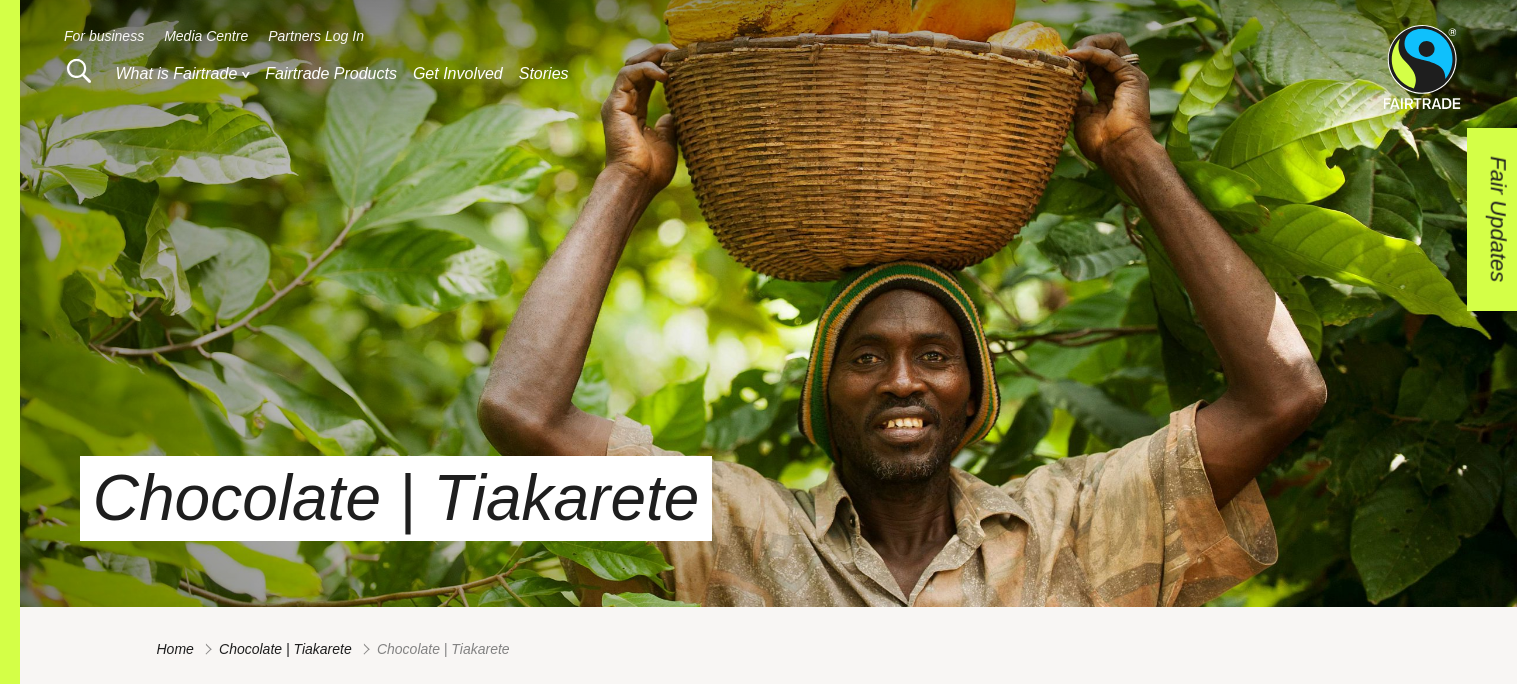 scroll, scrollTop: 0, scrollLeft: 0, axis: both 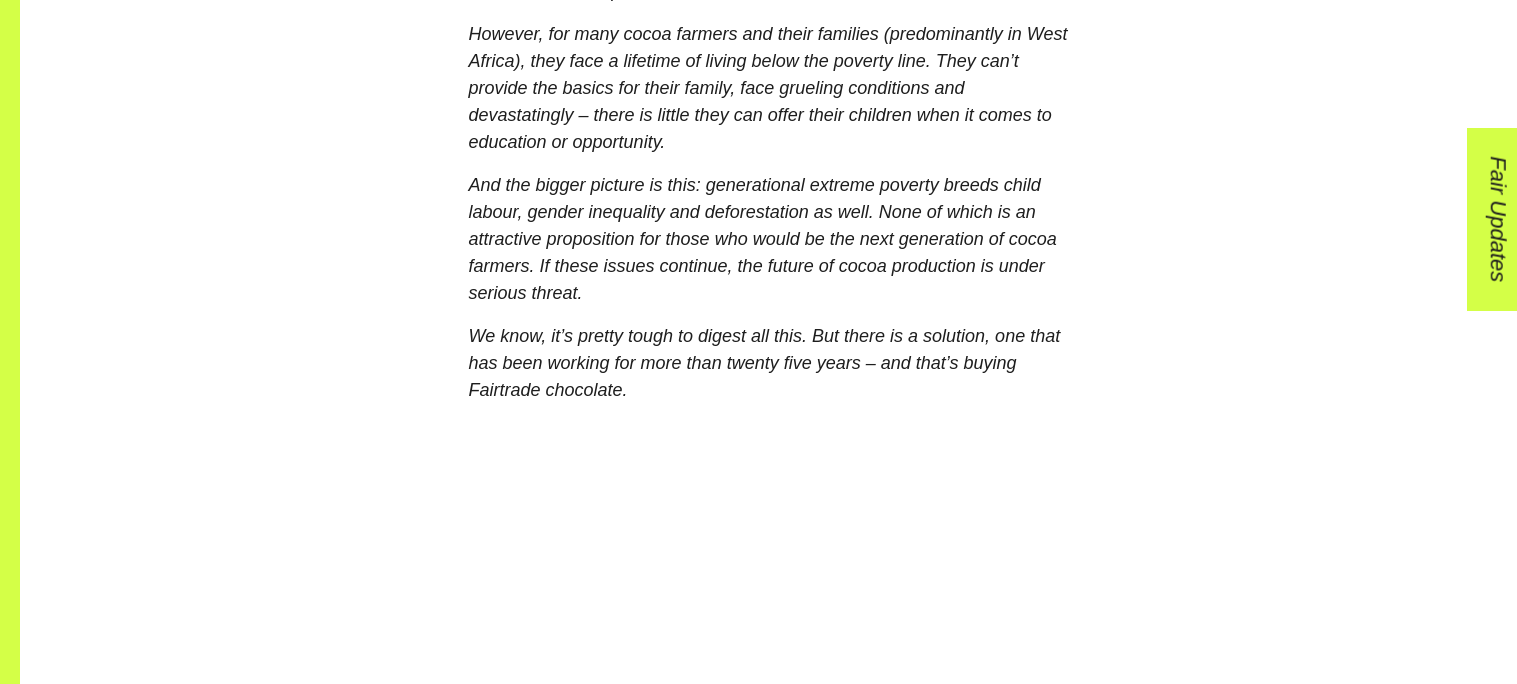click on "And the bigger picture is this: generational extreme poverty breeds child labour, gender inequality and deforestation as well. None of which is an attractive proposition for those who would be the next generation of cocoa farmers. If these issues continue, the future of cocoa production is under serious threat." at bounding box center (769, 239) 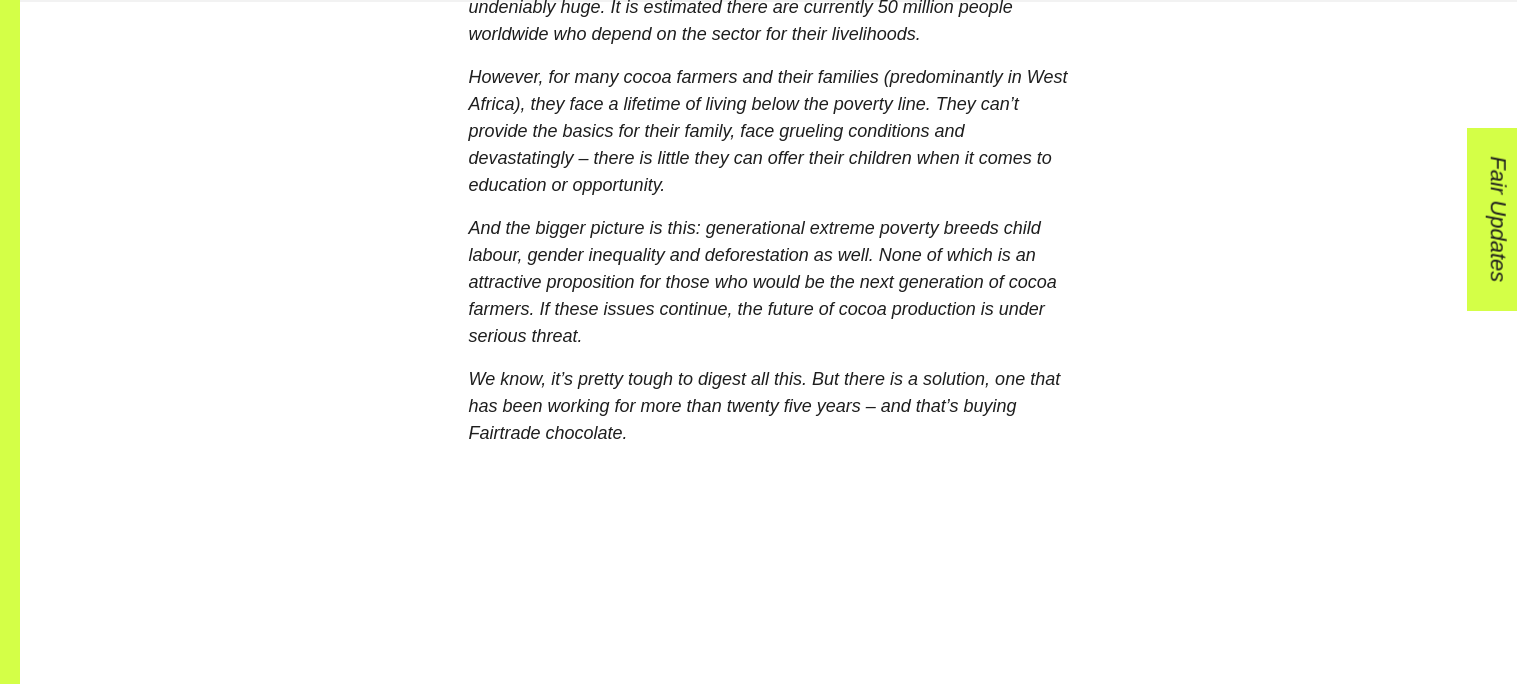 scroll, scrollTop: 1947, scrollLeft: 0, axis: vertical 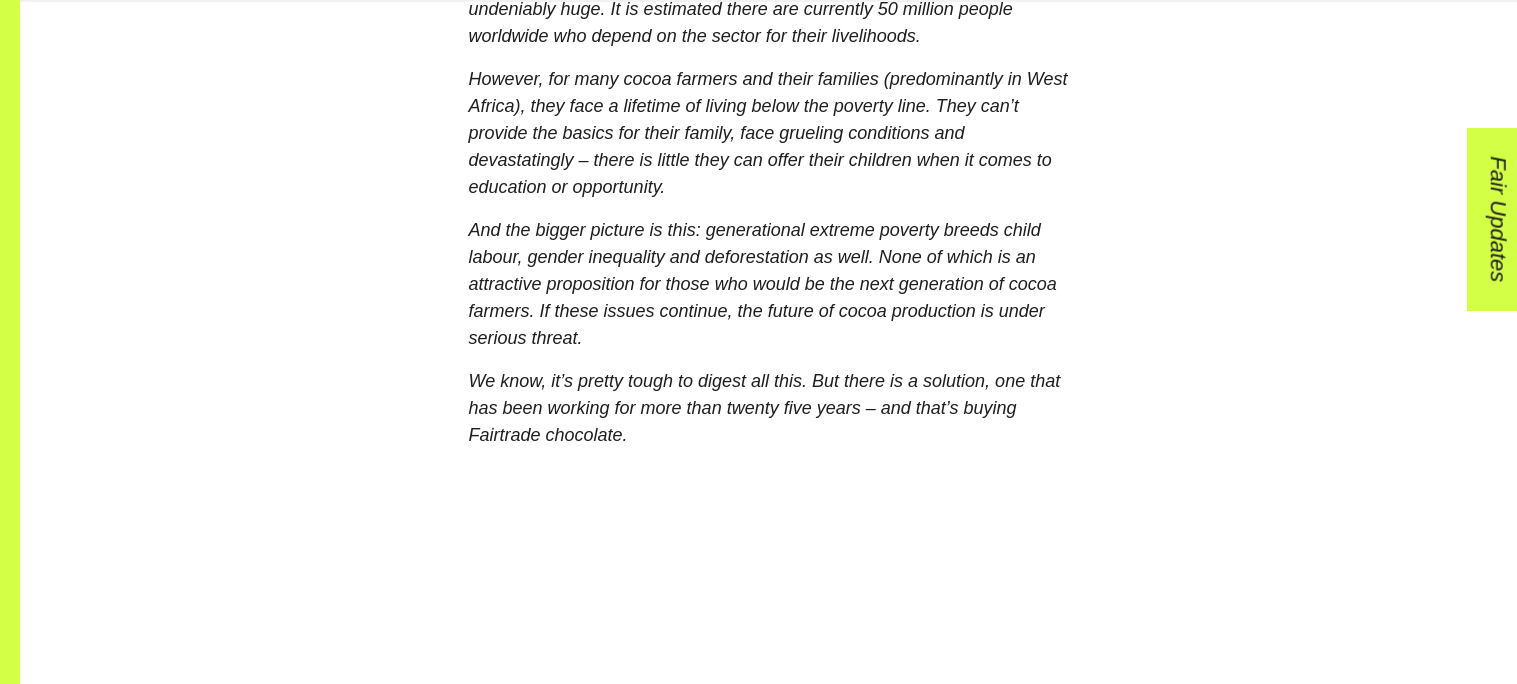 click on "However, for many cocoa farmers and their families (predominantly in West Africa), they face a lifetime of living below the poverty line. They can’t provide the basics for their family, face grueling conditions and devastatingly – there is little they can offer their children when it comes to education or opportunity." at bounding box center (769, 133) 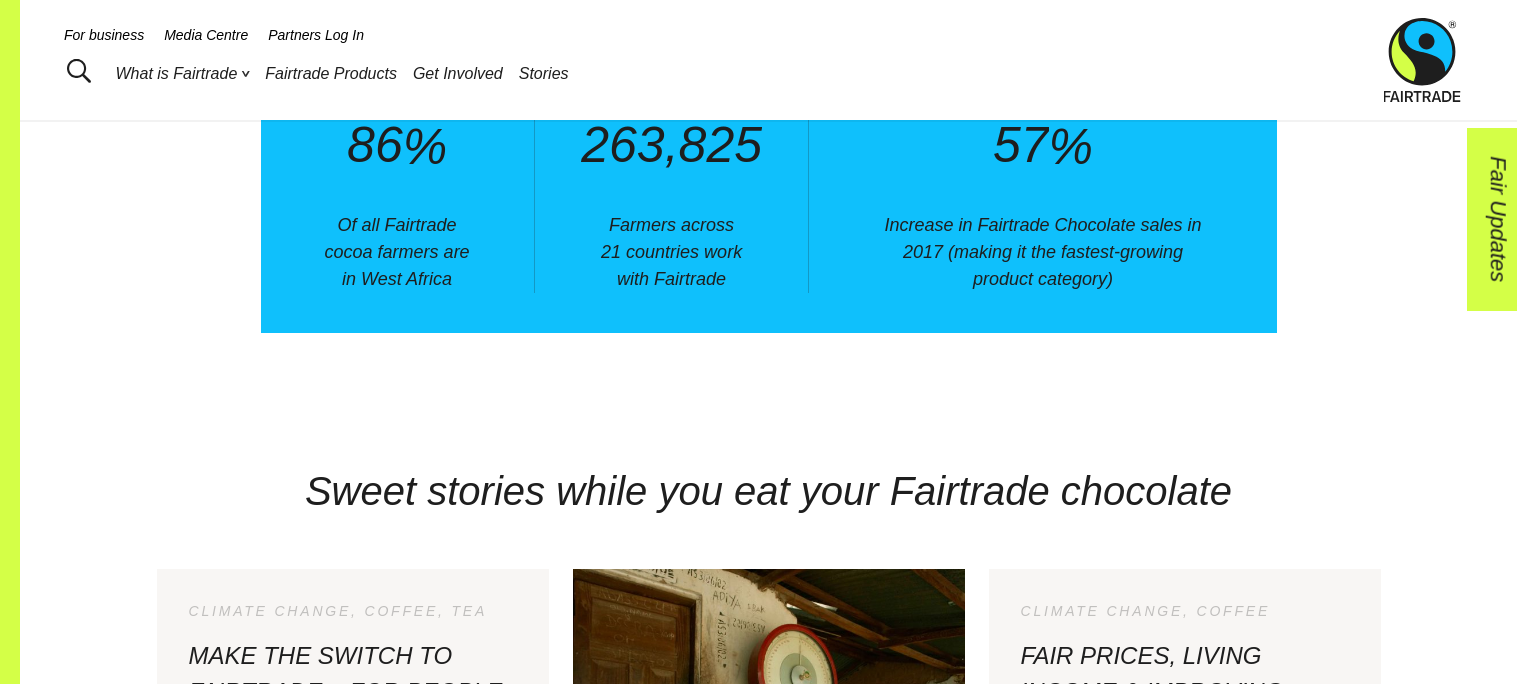 scroll, scrollTop: 2871, scrollLeft: 0, axis: vertical 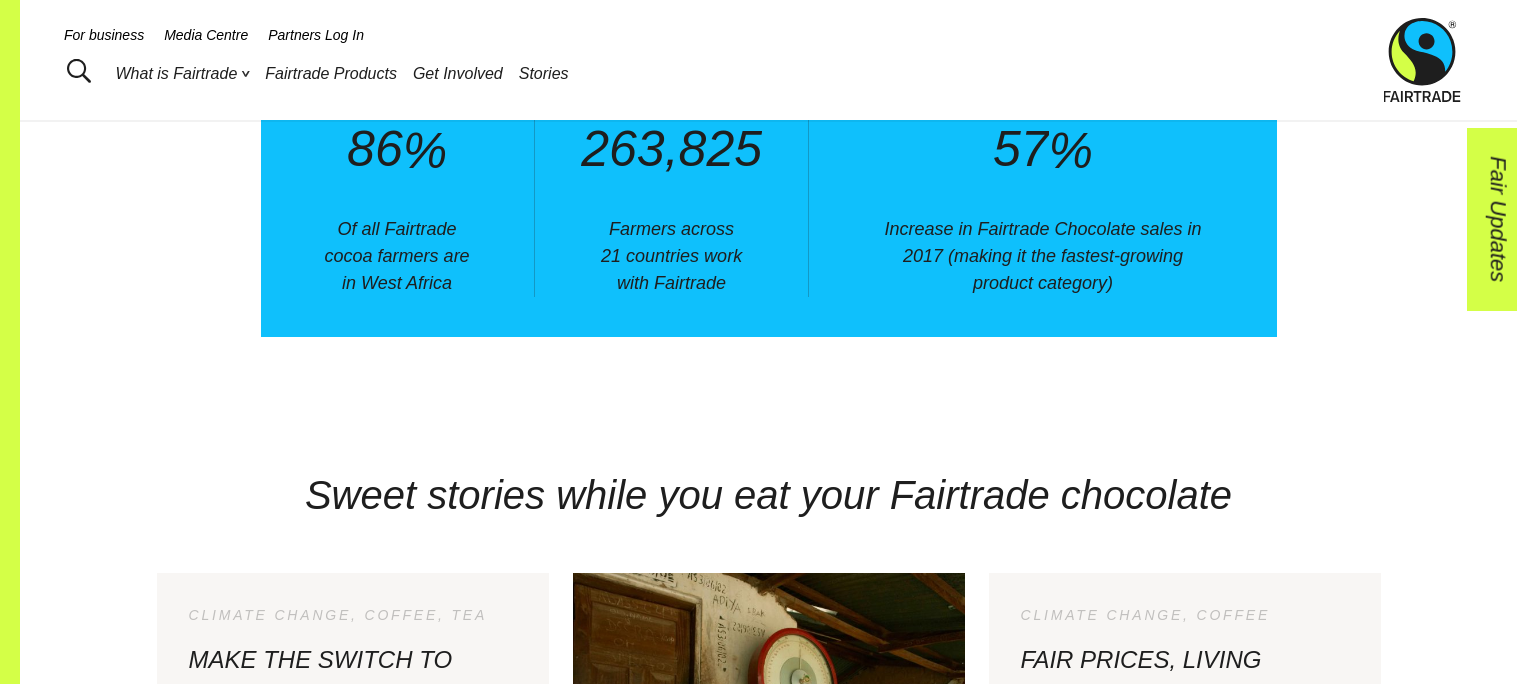 click on "Need some more reasons to buy Fairtrade chocolate? (Besides, chocolate)
Cocoa has grown to be one of the most prominent Fairtrade products since it was first certified in 1994. Here are some facts to help paint the picture:
8 8 8 6 %
Of all Fairtrade cocoa farmers are in West Africa
8 2 8 6 8 3 , 8 8 8 2 8 5
Farmers across 21 countries work with Fairtrade
8 5 8 7 %
Increase in Fairtrade Chocolate sales in 2017
(making it the fastest-growing product category)" at bounding box center (768, 3) 